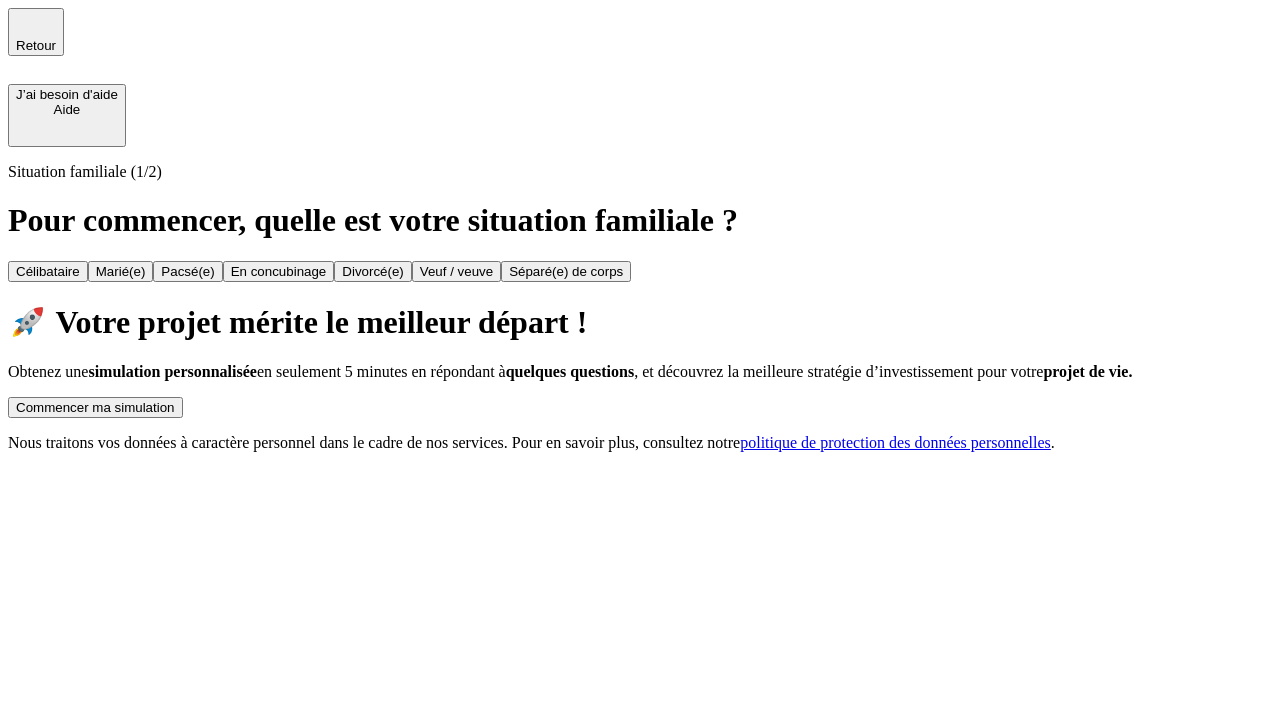 scroll, scrollTop: 0, scrollLeft: 0, axis: both 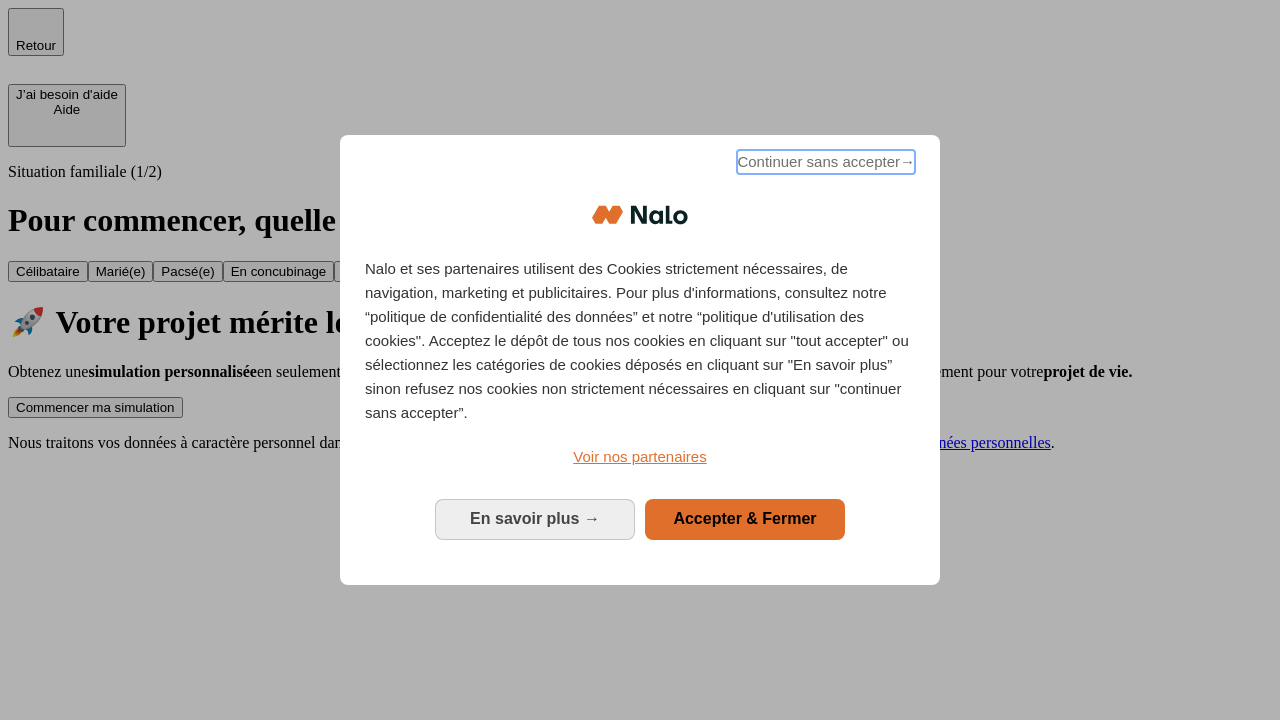 click on "Continuer sans accepter  →" at bounding box center [826, 162] 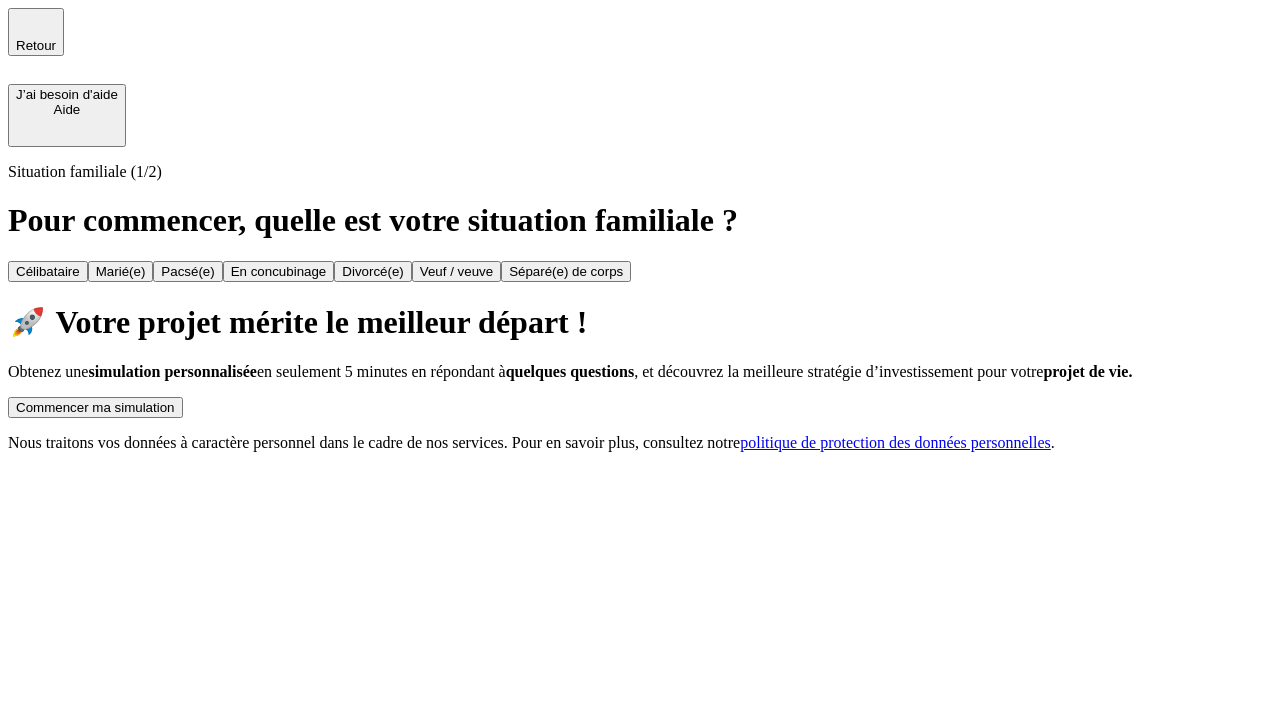 click on "Commencer ma simulation" at bounding box center [95, 407] 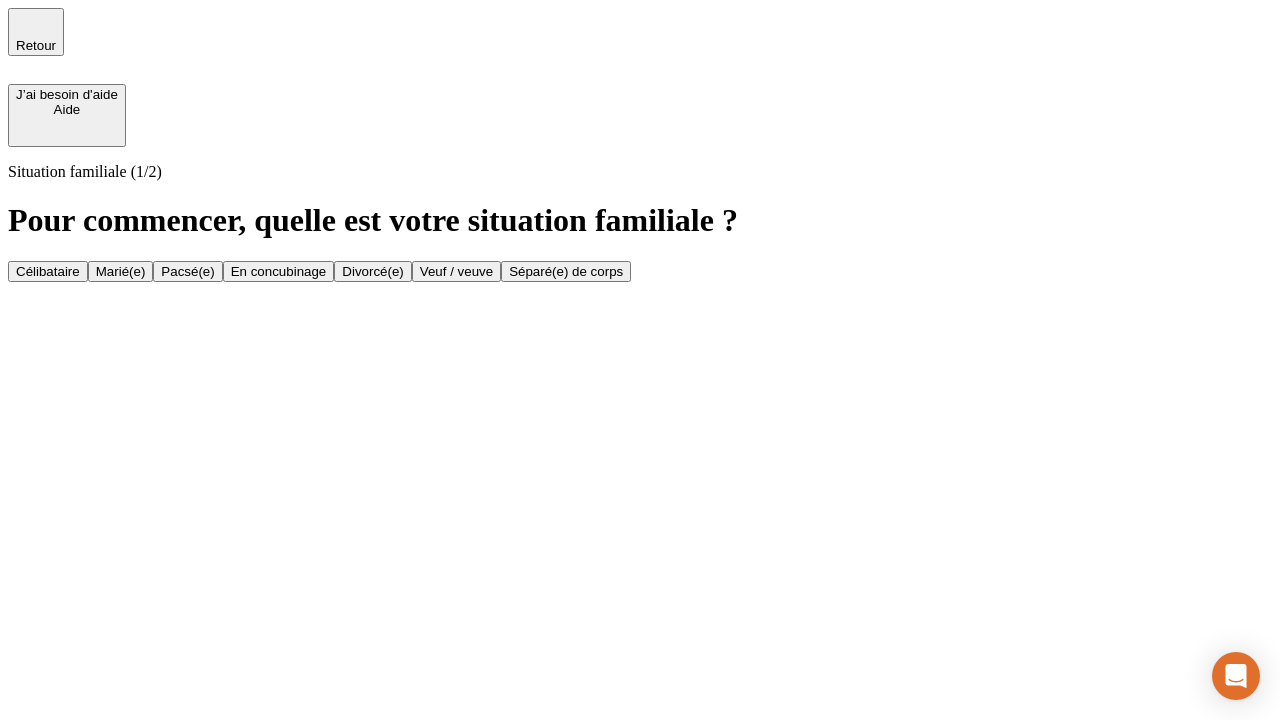 click on "Marié(e)" at bounding box center [121, 271] 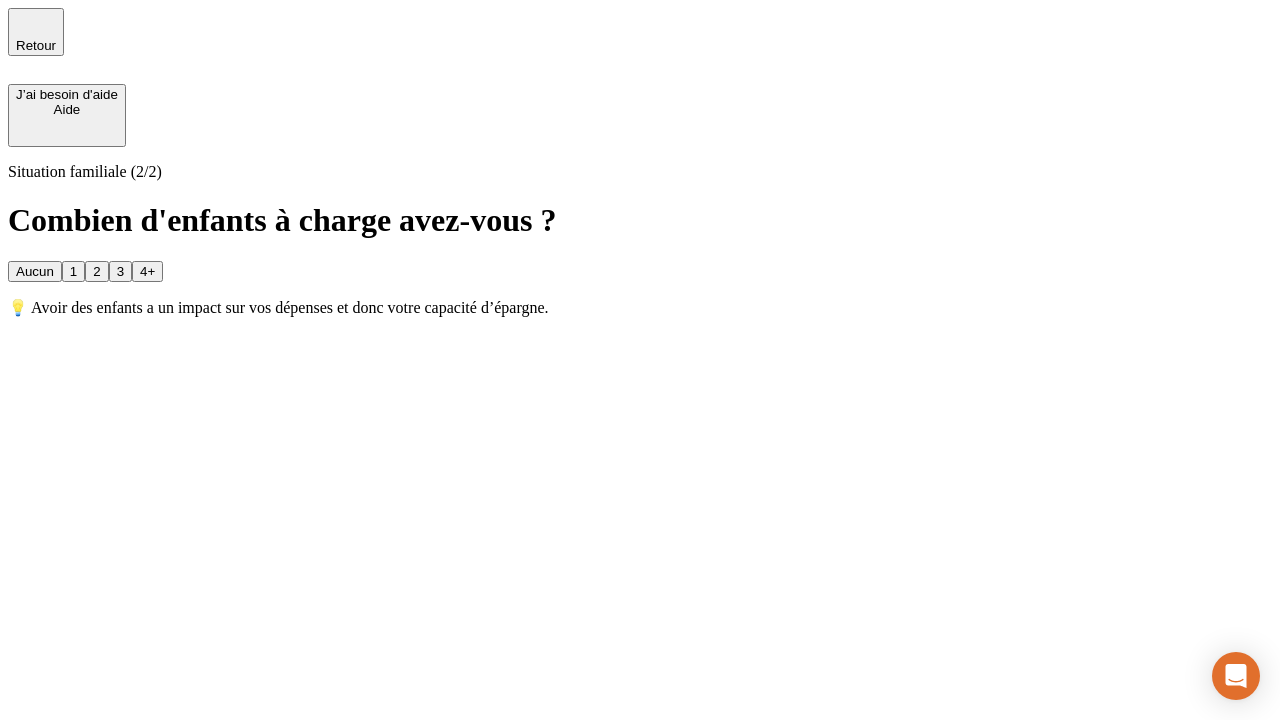 click on "1" at bounding box center (73, 271) 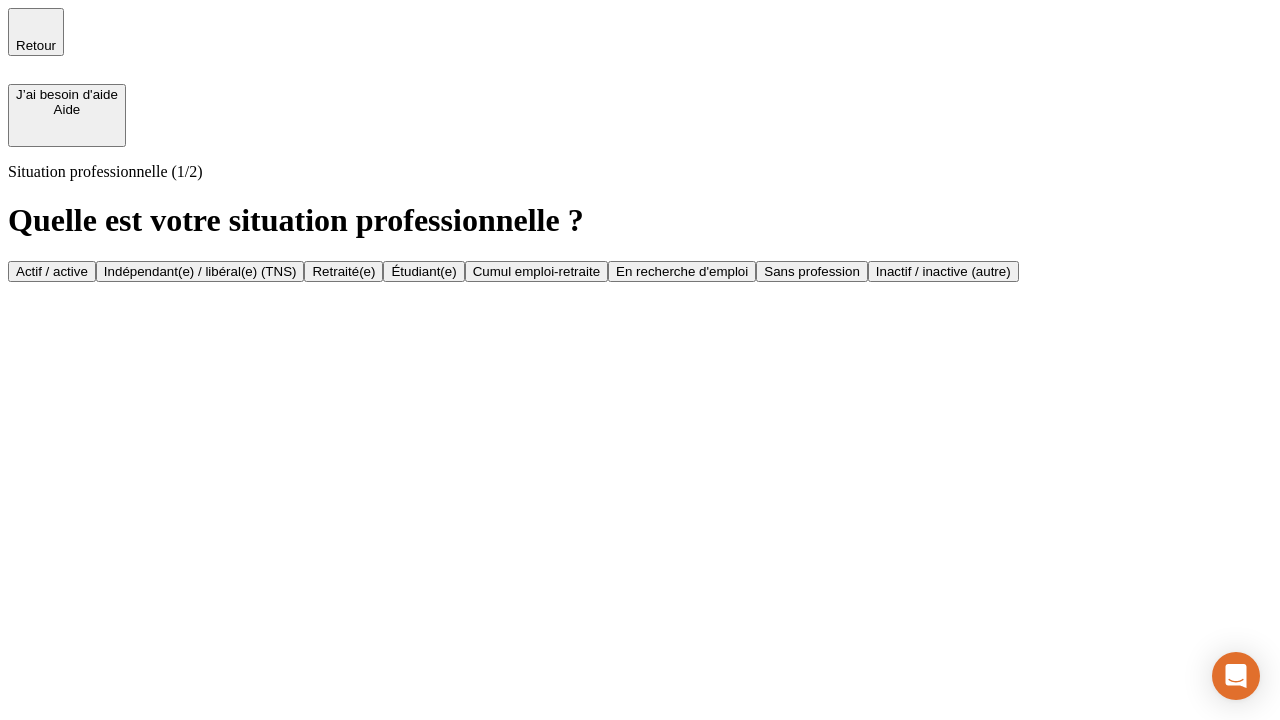click on "Actif / active" at bounding box center (52, 271) 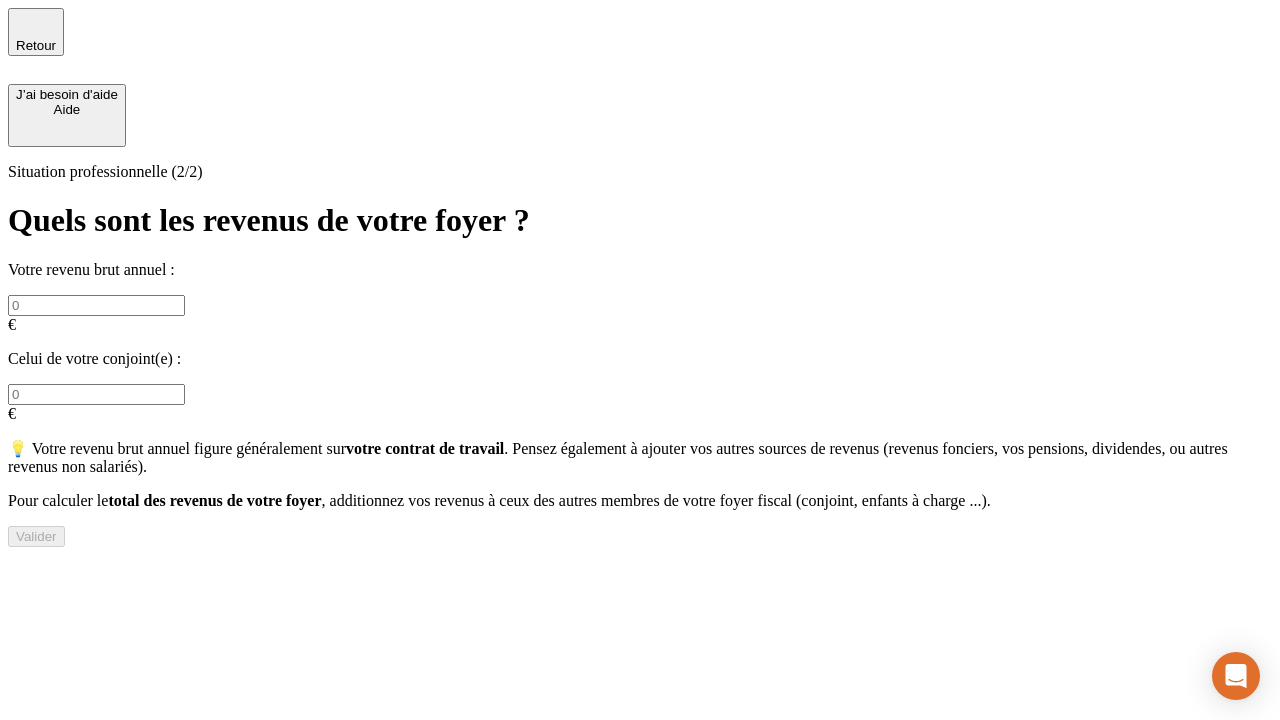 click at bounding box center [96, 305] 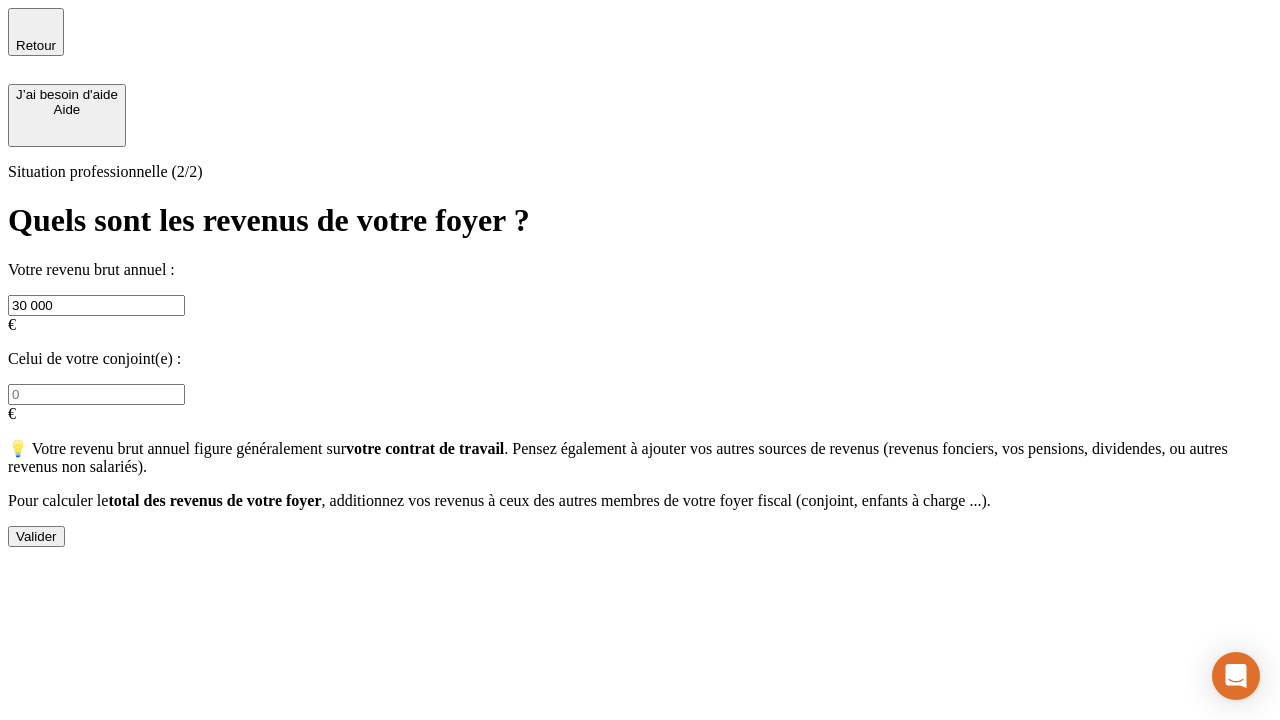type on "30 000" 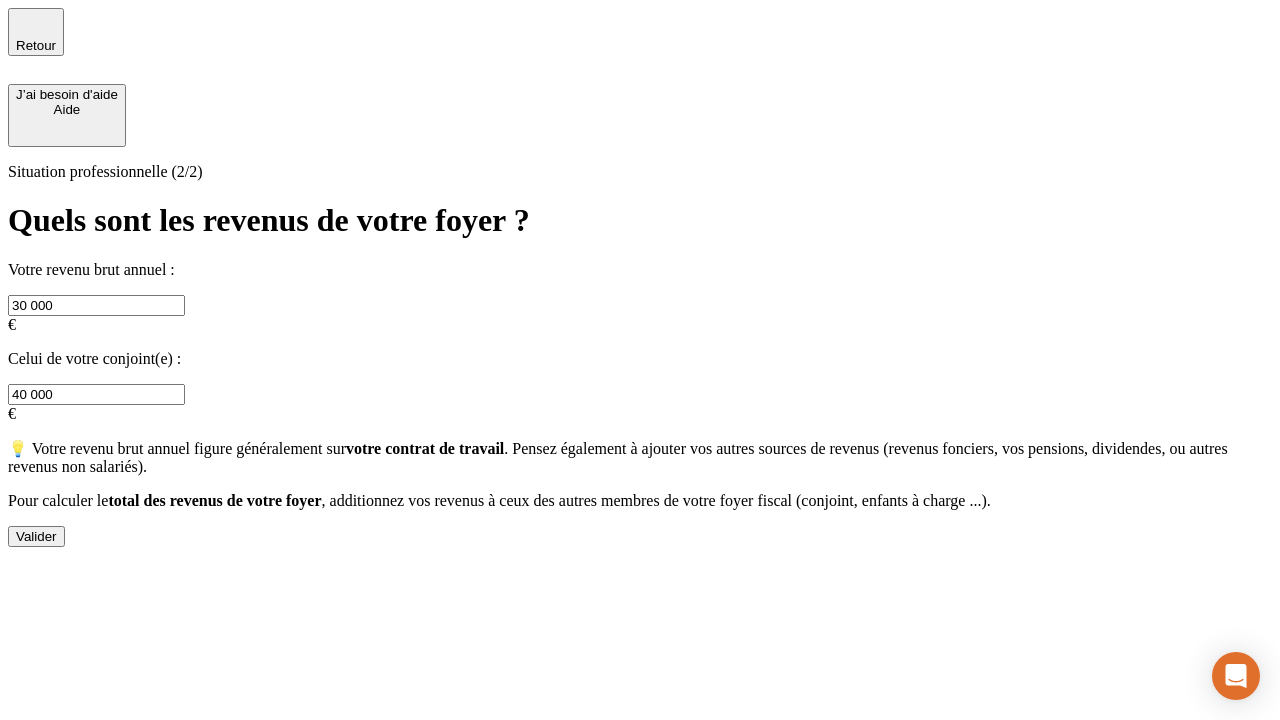 click on "Valider" at bounding box center (36, 536) 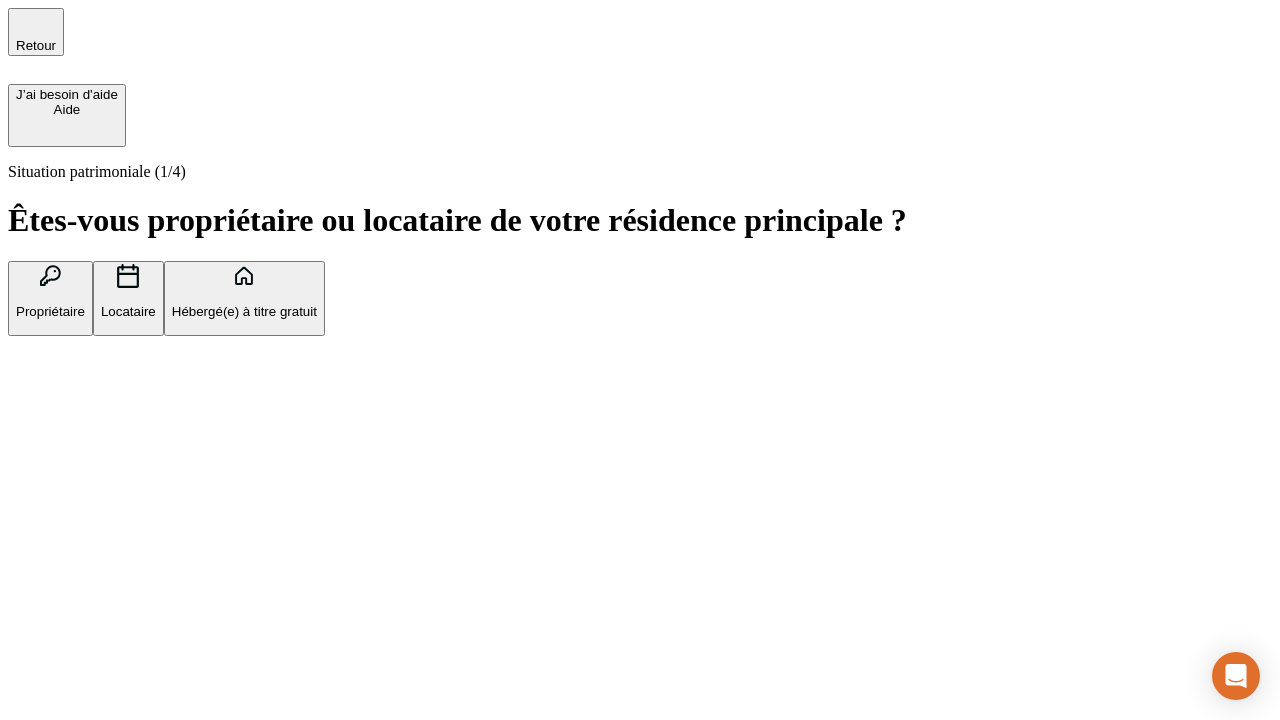 click on "Propriétaire" at bounding box center (50, 311) 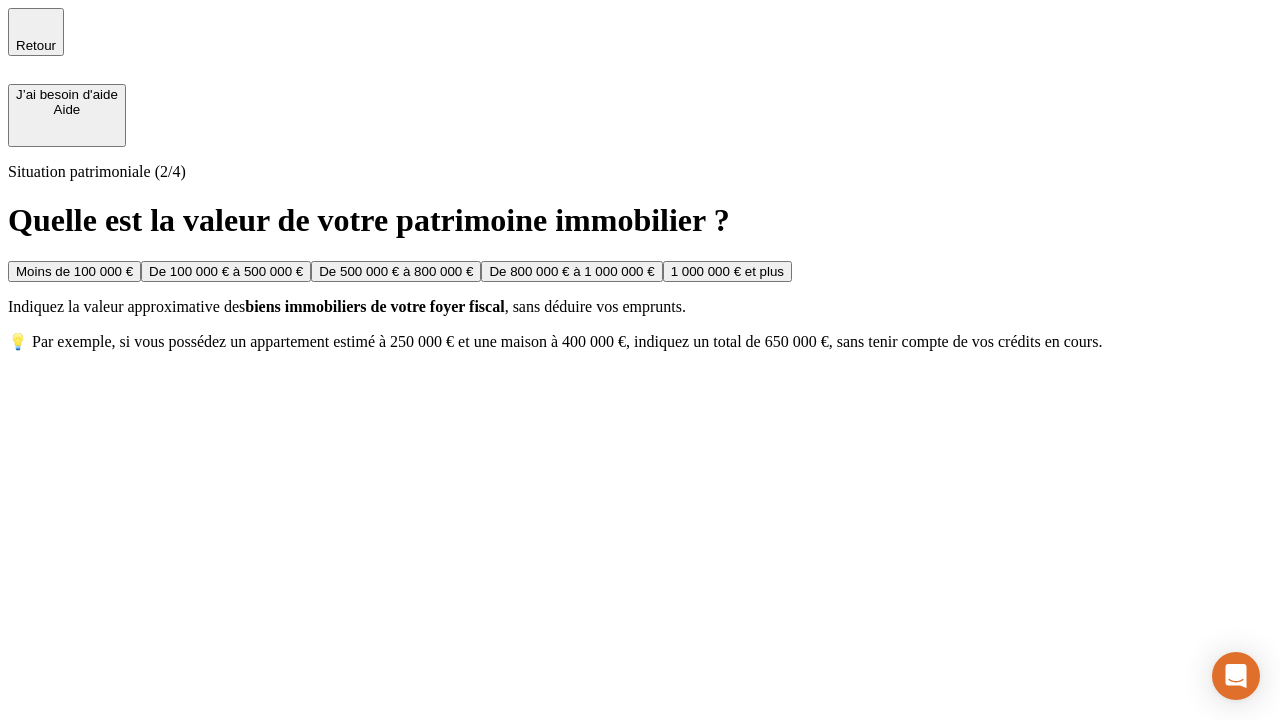 click on "De 100 000 € à 500 000 €" at bounding box center (226, 271) 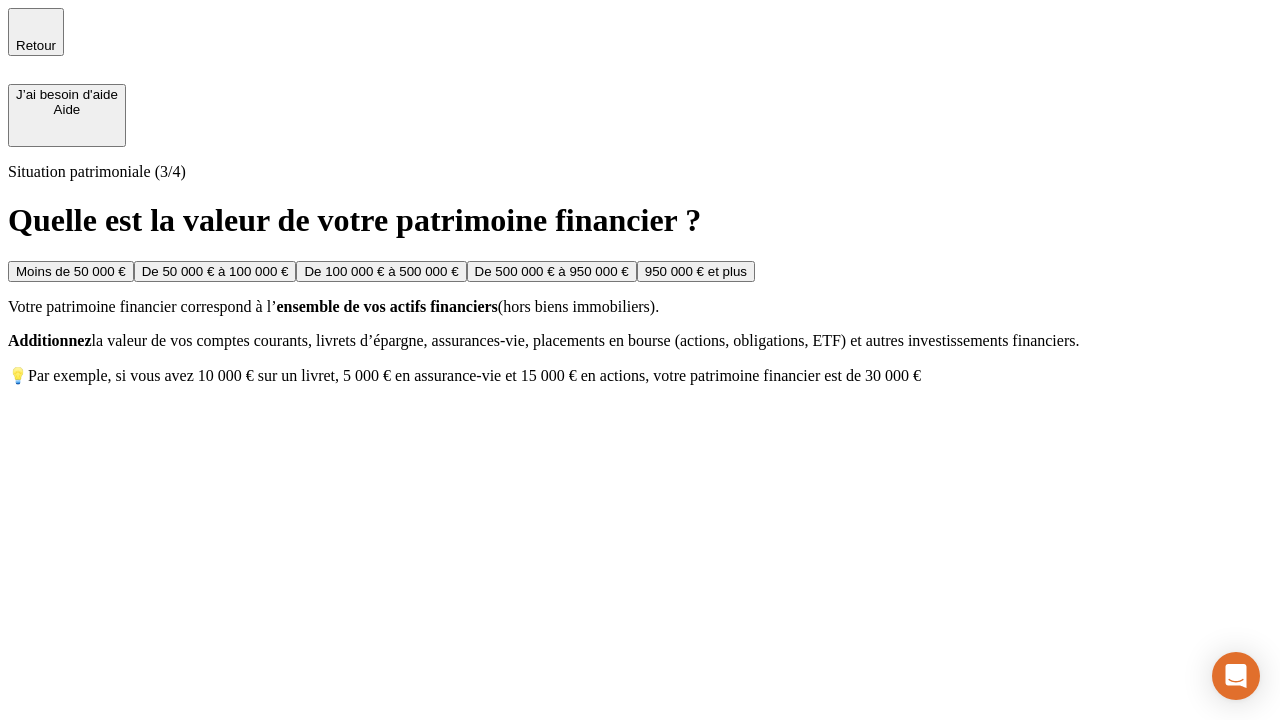 click on "Moins de 50 000 €" at bounding box center (71, 271) 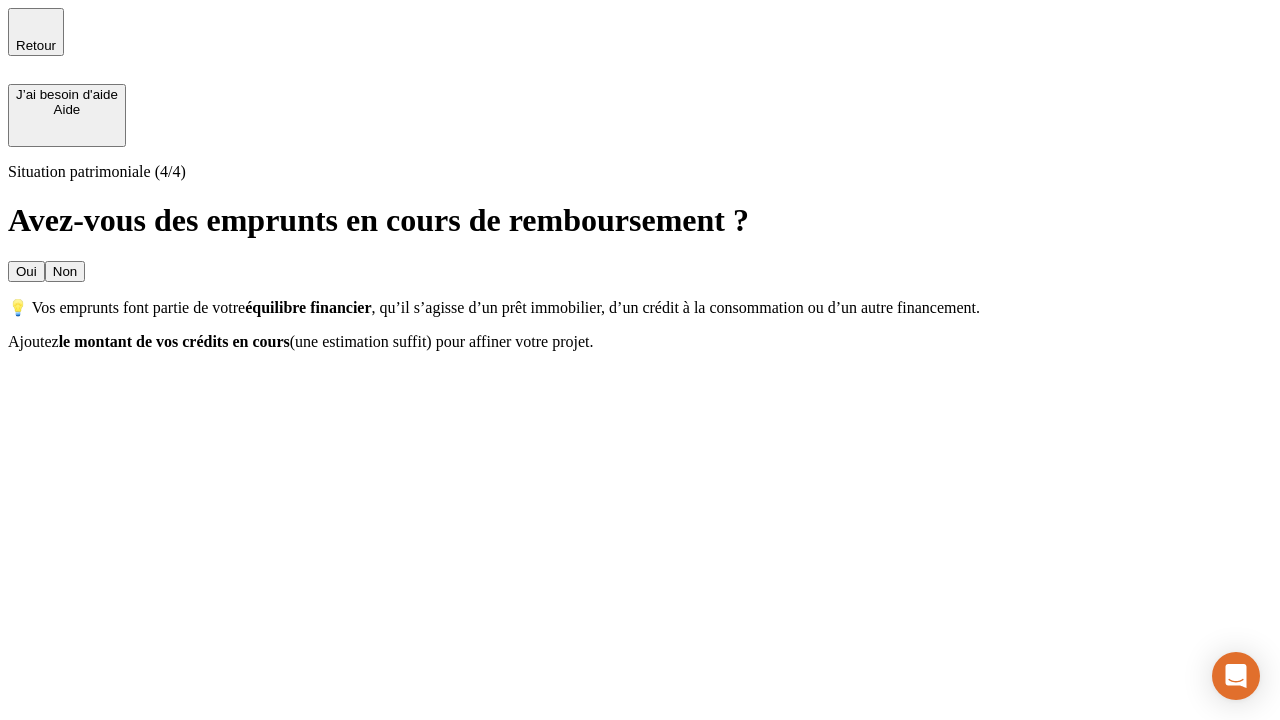 click on "Oui" at bounding box center [26, 271] 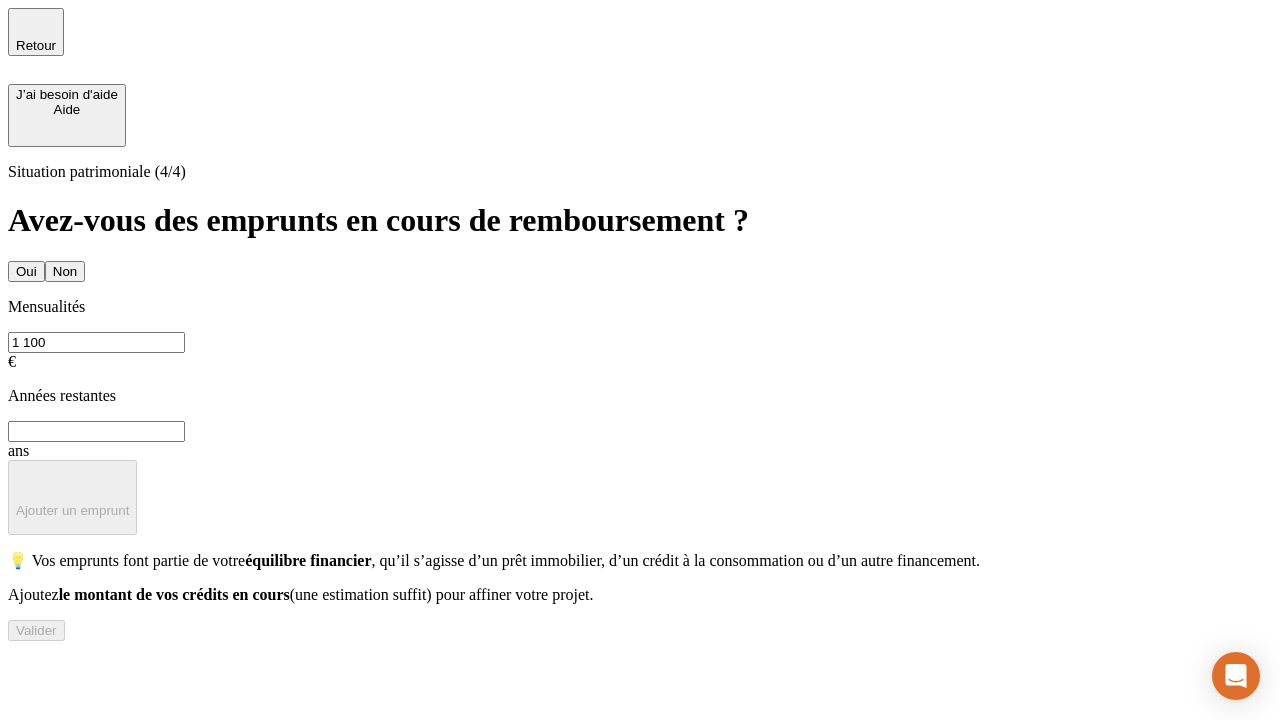 type on "1 100" 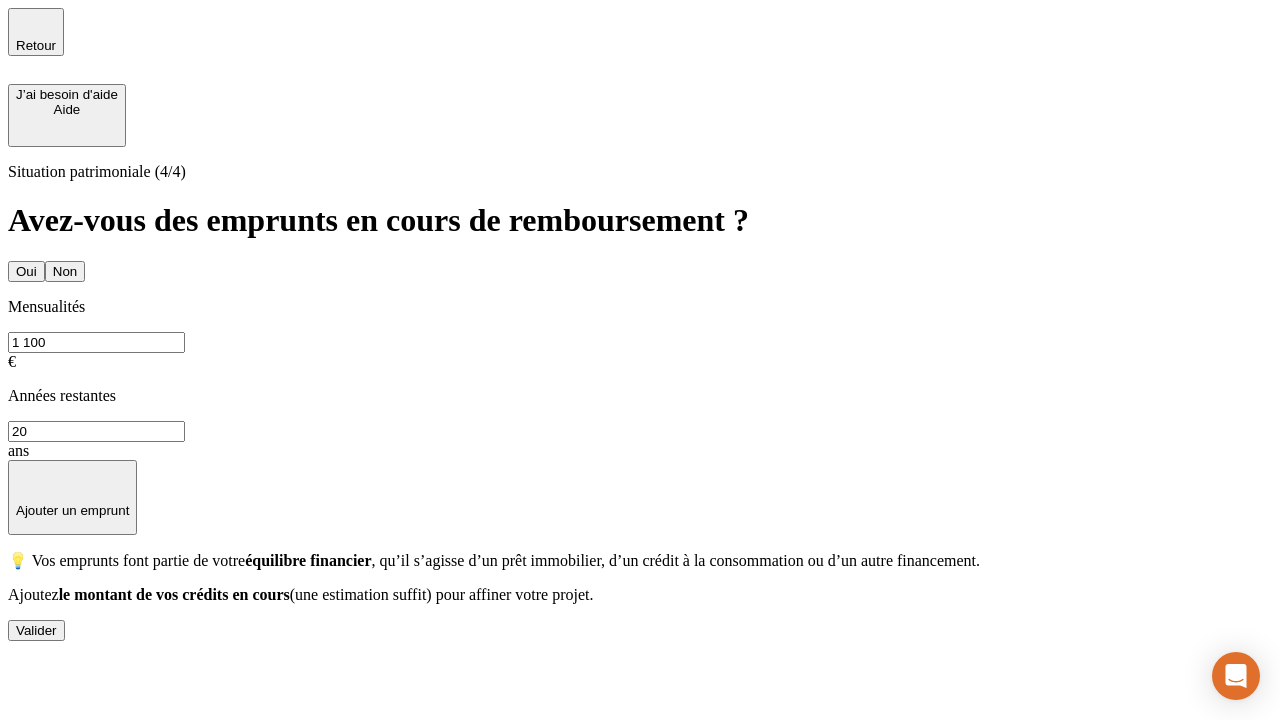 type on "20" 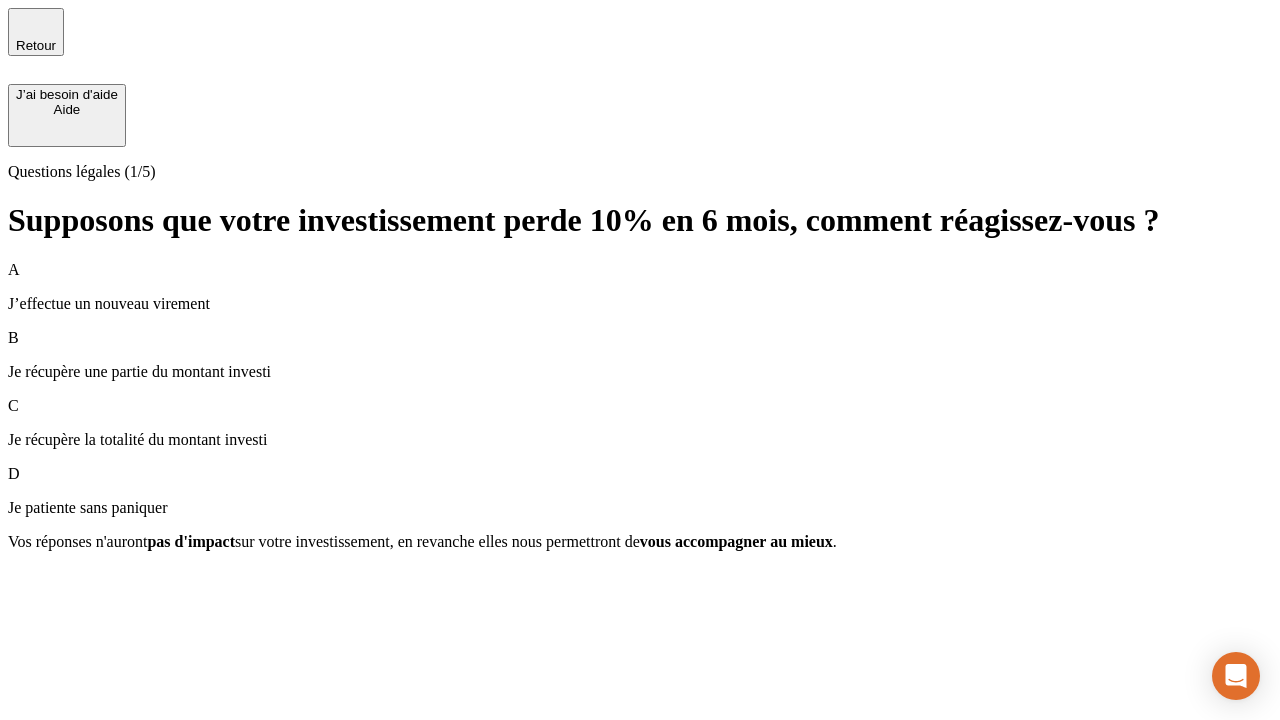 click on "Je récupère une partie du montant investi" at bounding box center [640, 372] 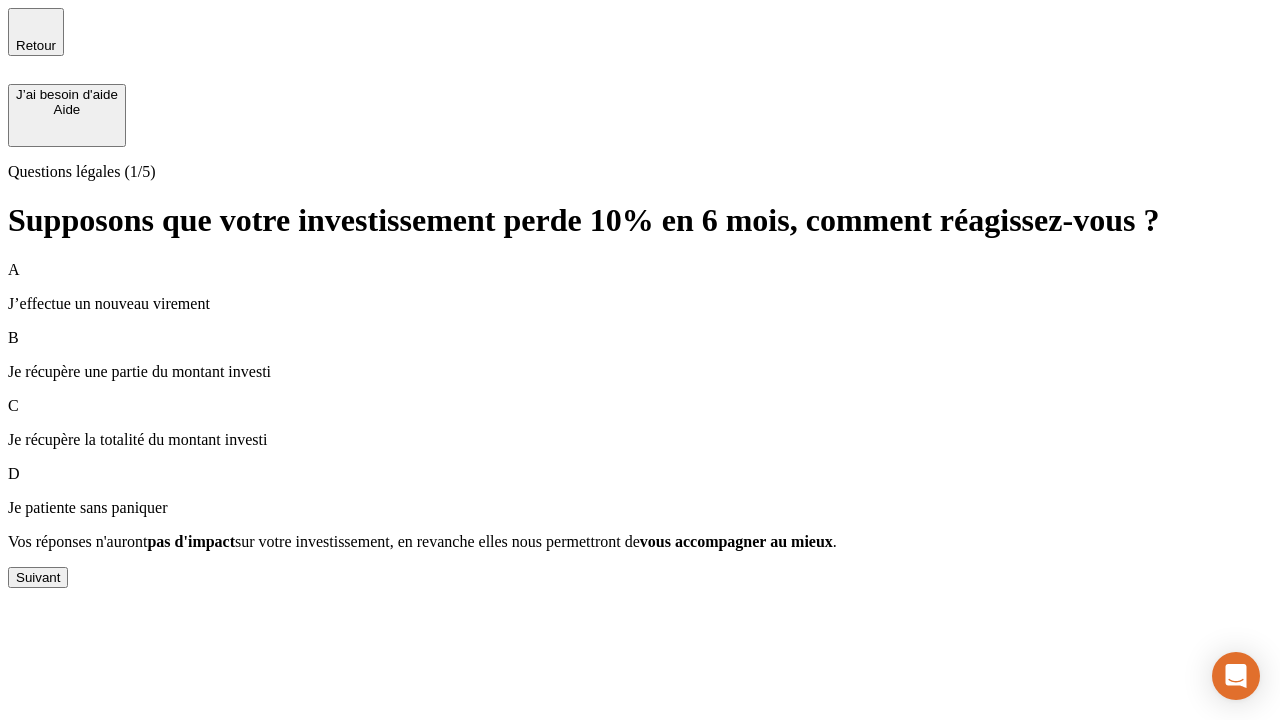 click on "Suivant" at bounding box center [38, 577] 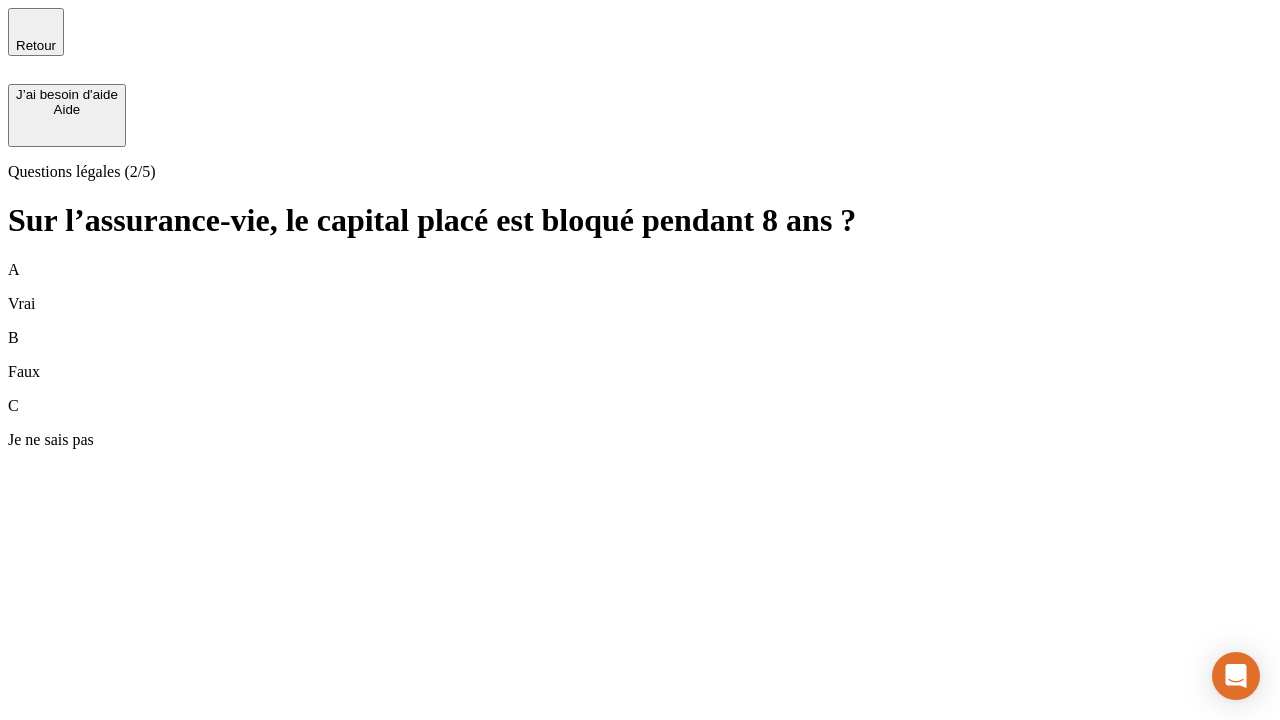 click on "A Vrai" at bounding box center (640, 287) 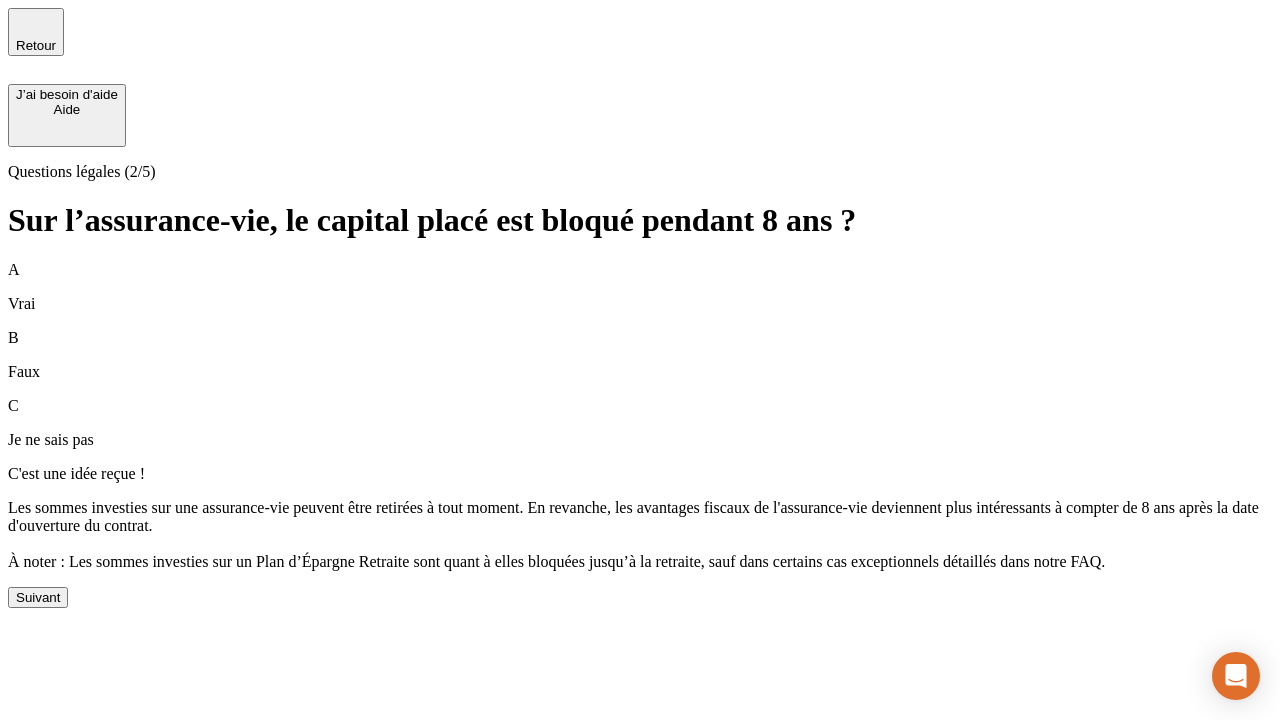 click on "Suivant" at bounding box center (38, 597) 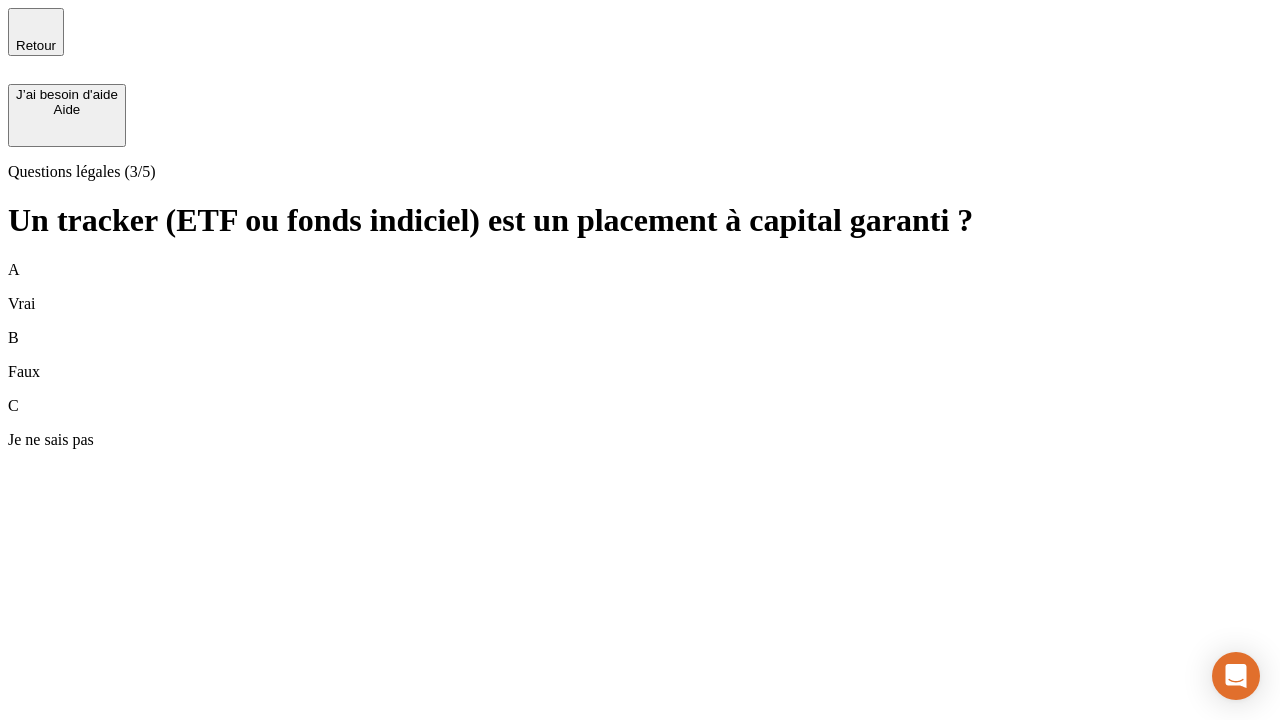 click on "B Faux" at bounding box center [640, 355] 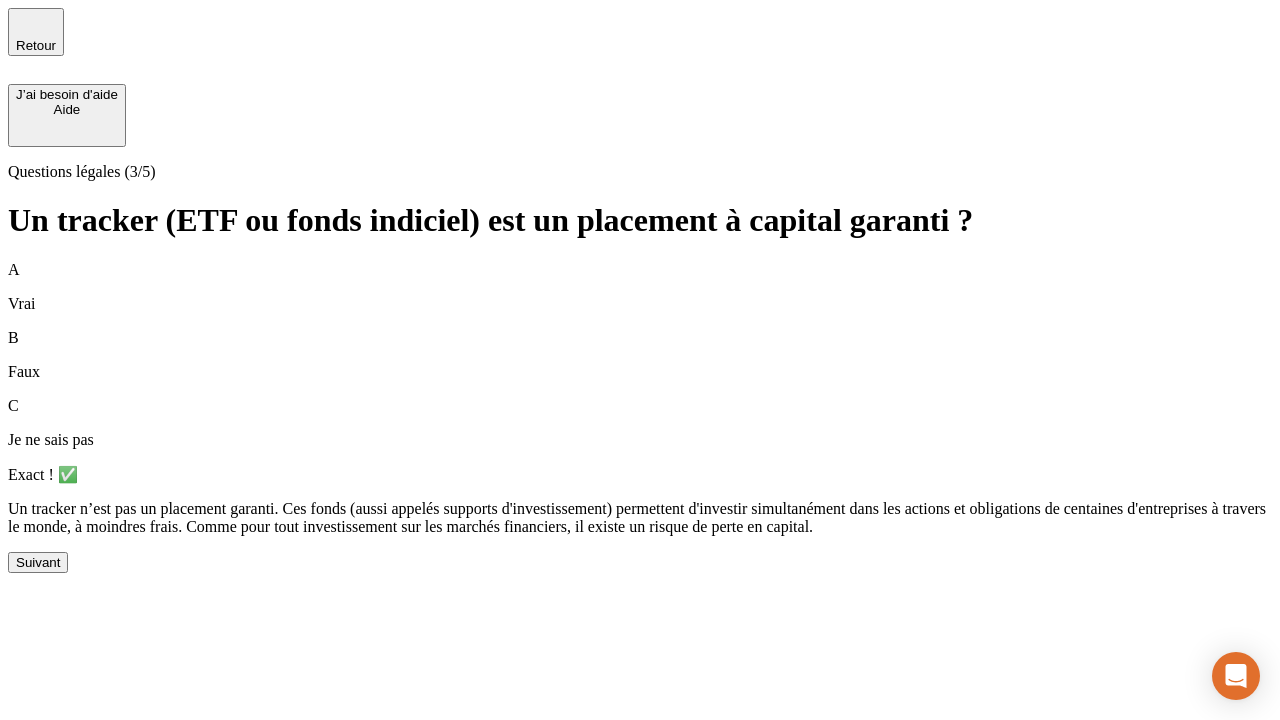 click on "Suivant" at bounding box center [38, 562] 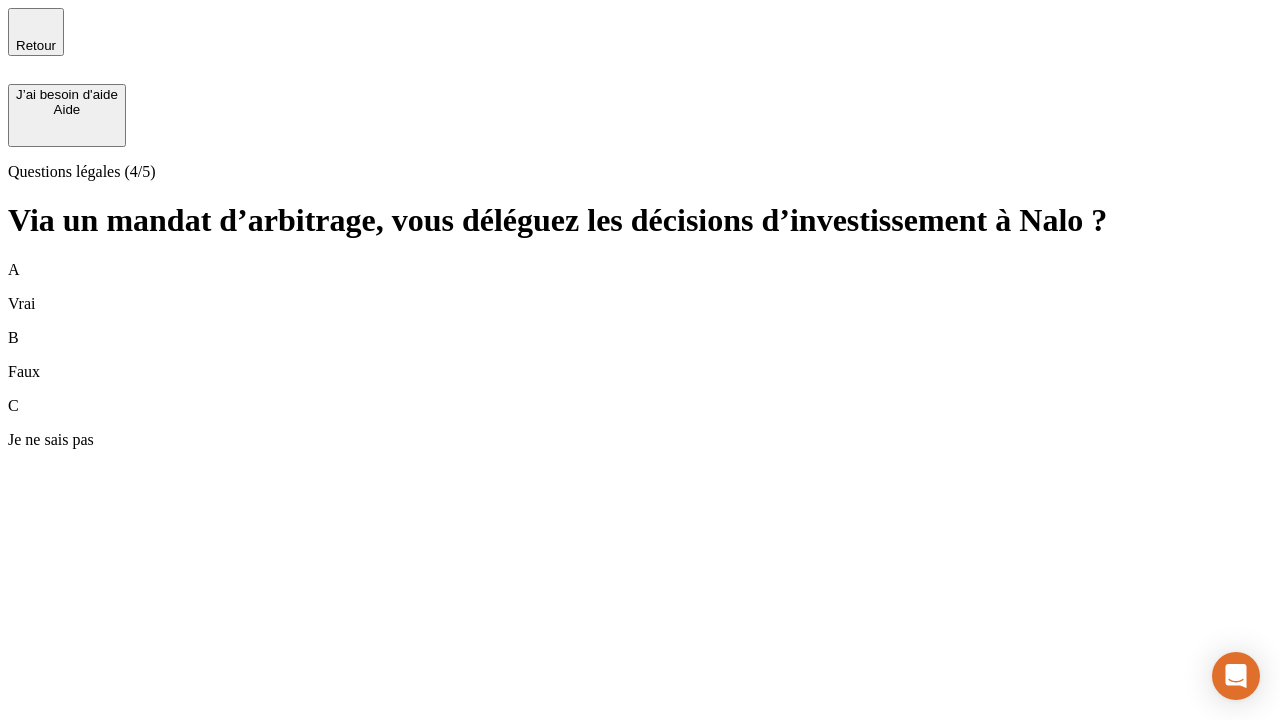 click on "A Vrai" at bounding box center [640, 287] 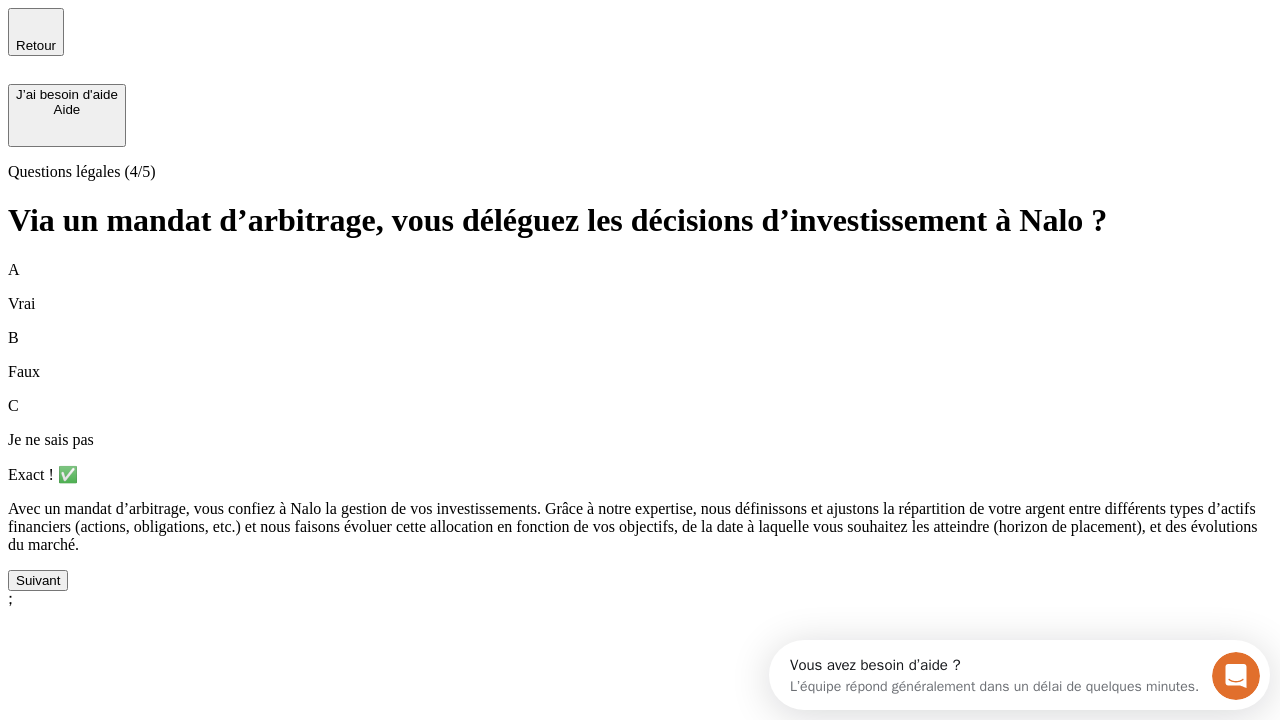 scroll, scrollTop: 0, scrollLeft: 0, axis: both 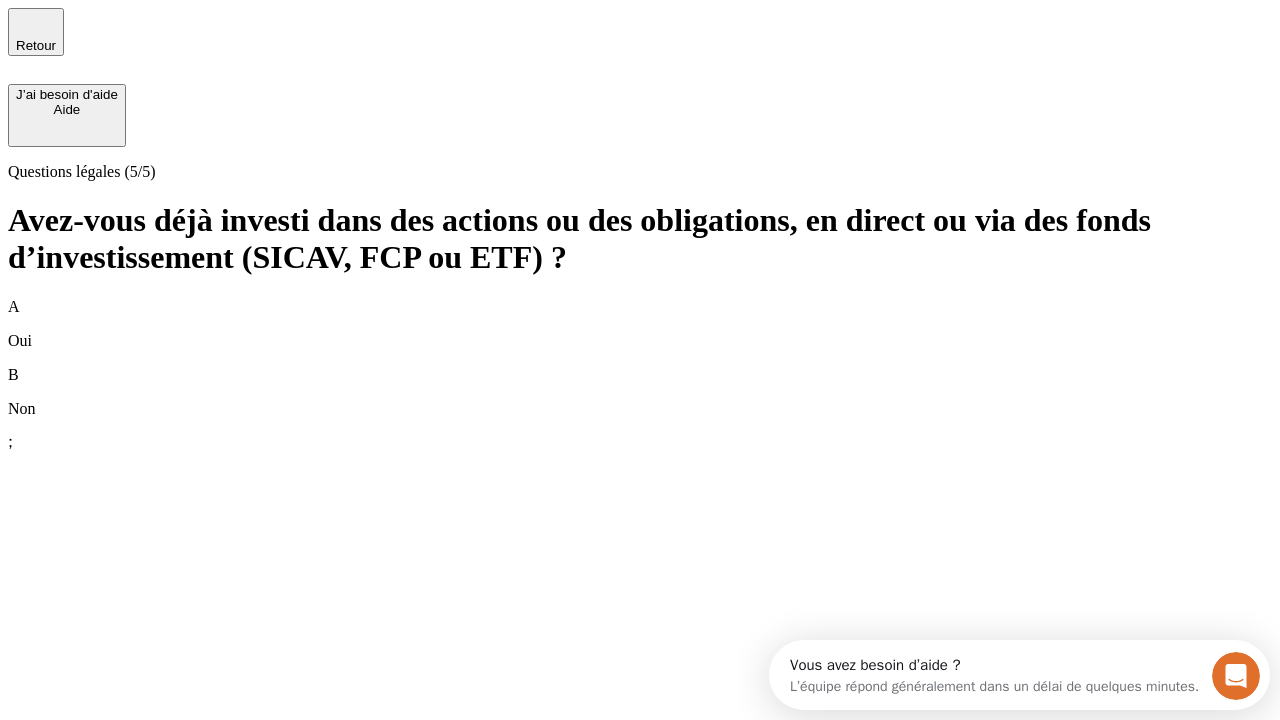 click on "B Non" at bounding box center [640, 392] 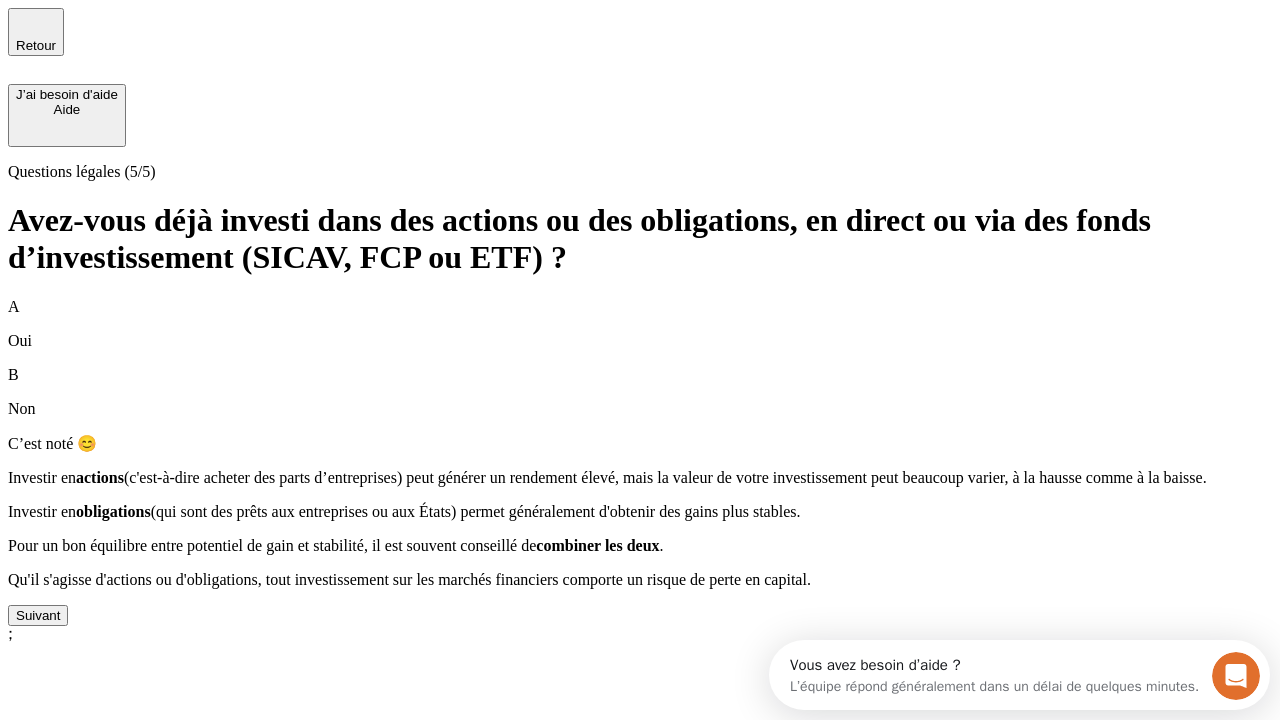 click on "Suivant" at bounding box center (38, 615) 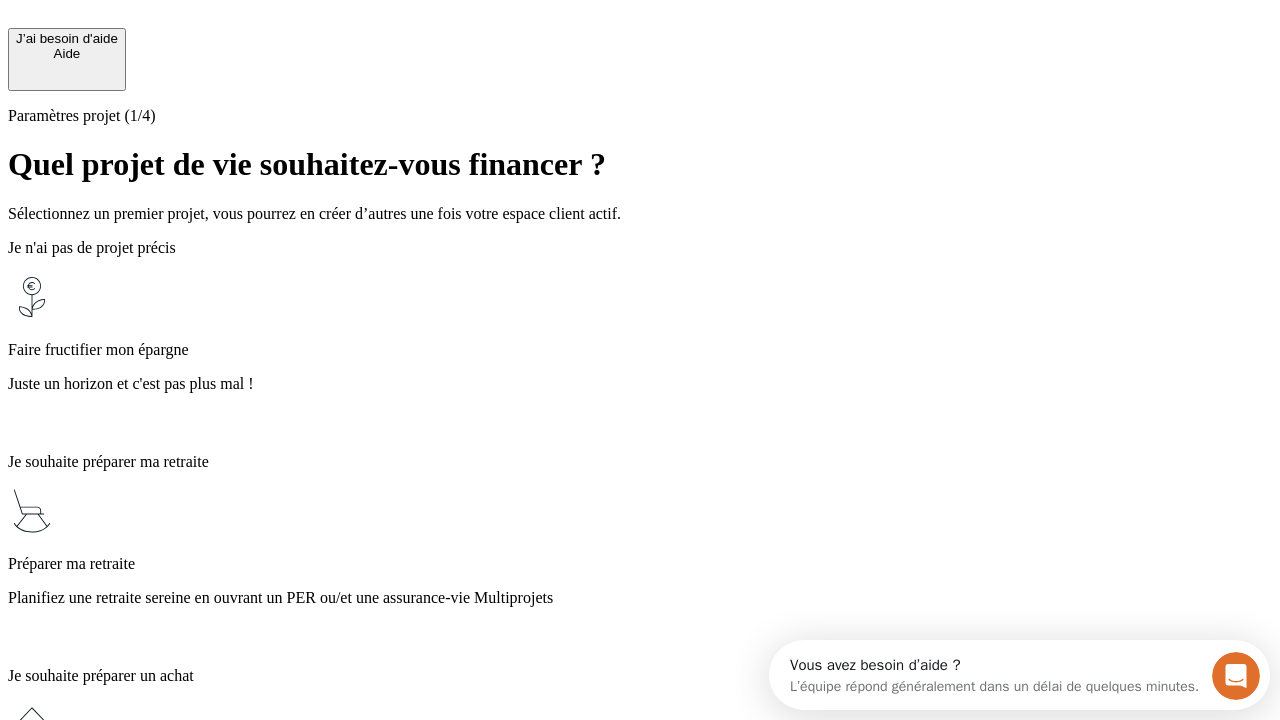 click on "Planifiez une retraite sereine en ouvrant un PER ou/et une assurance-vie Multiprojets" at bounding box center (640, 598) 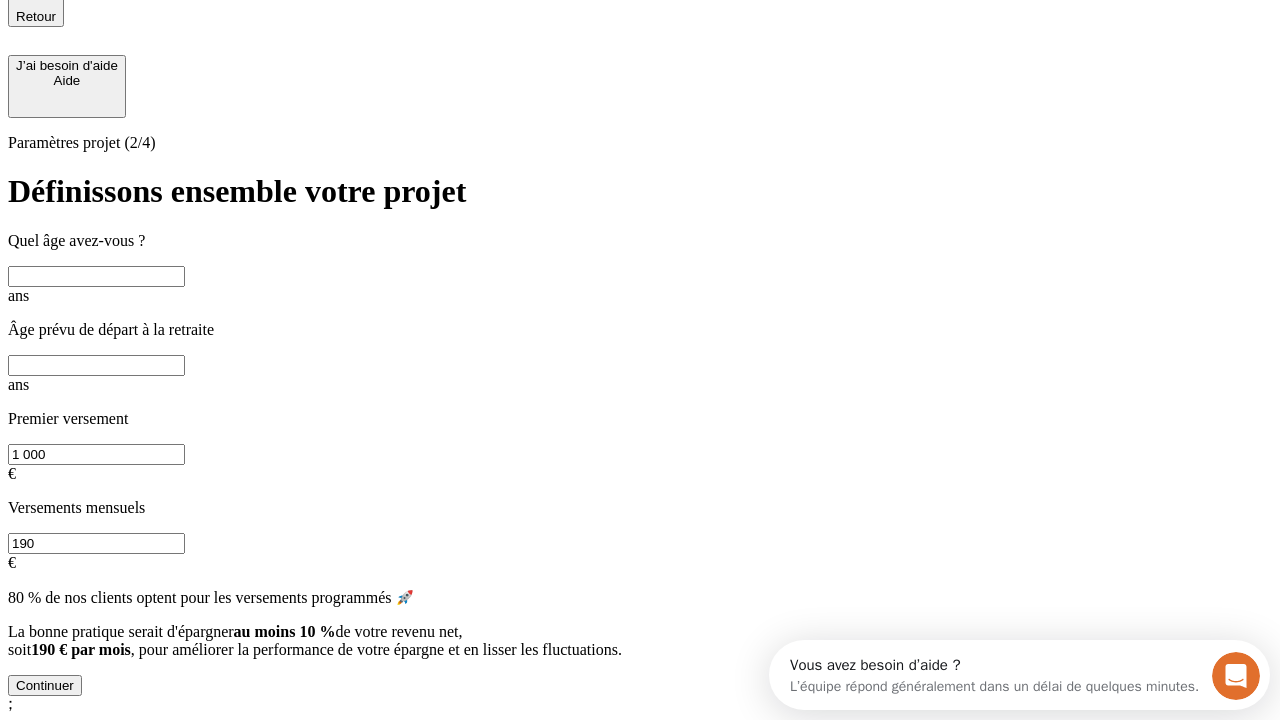 scroll, scrollTop: 18, scrollLeft: 0, axis: vertical 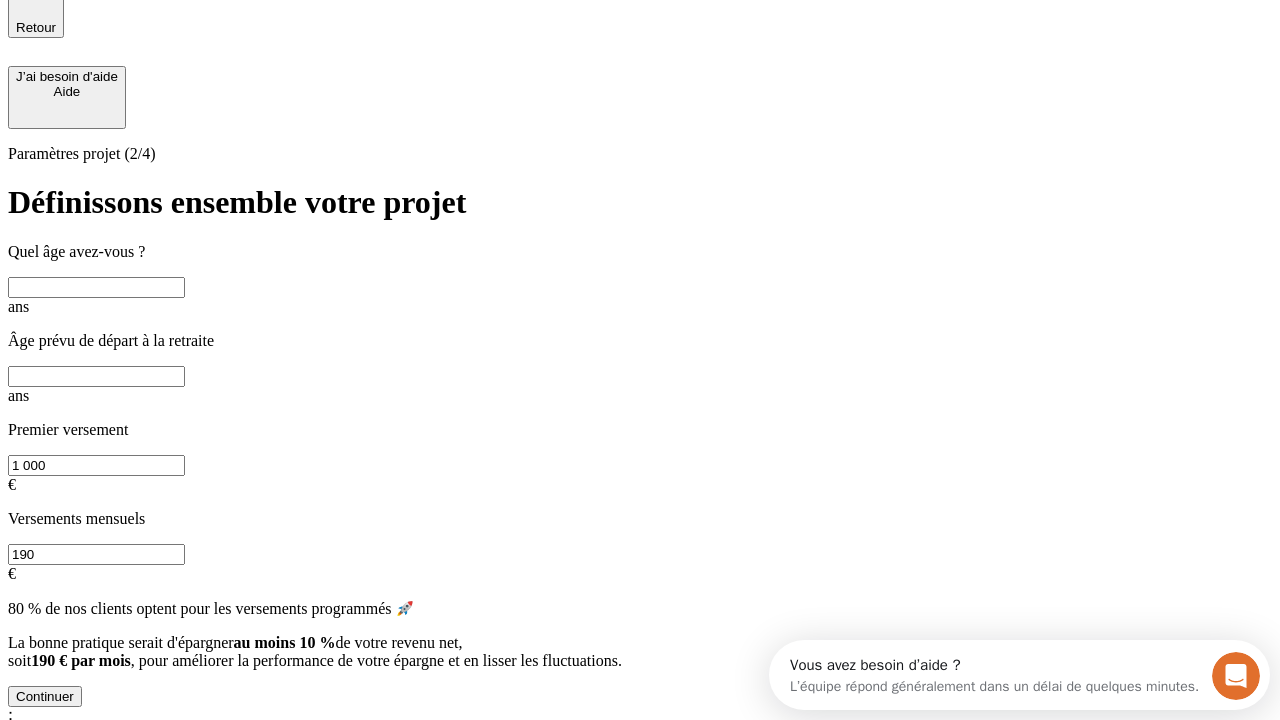 click at bounding box center [96, 287] 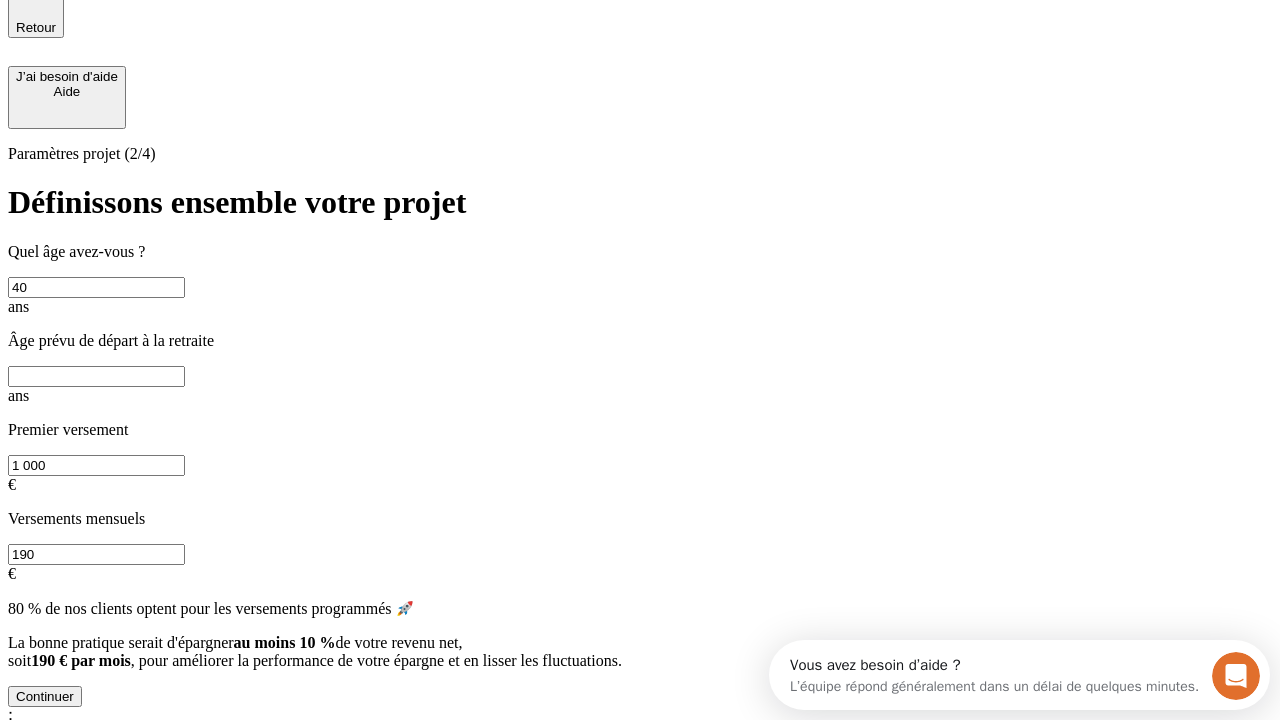 type on "40" 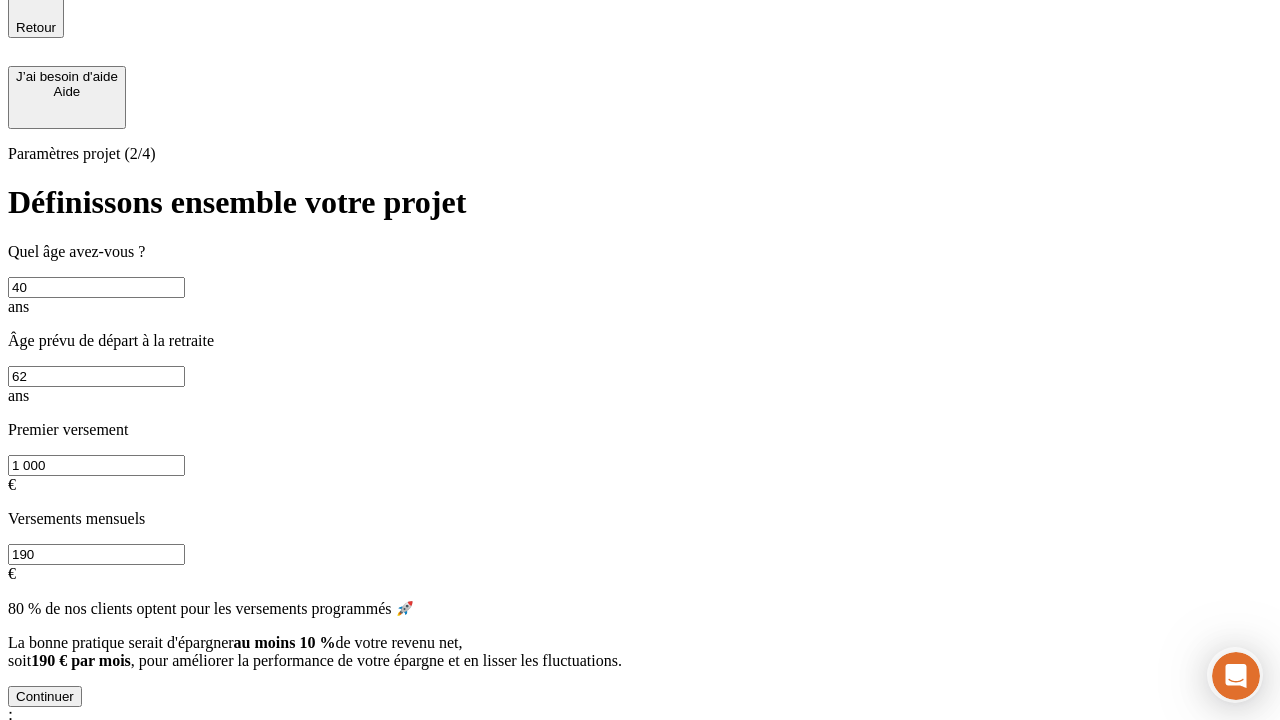 type on "62" 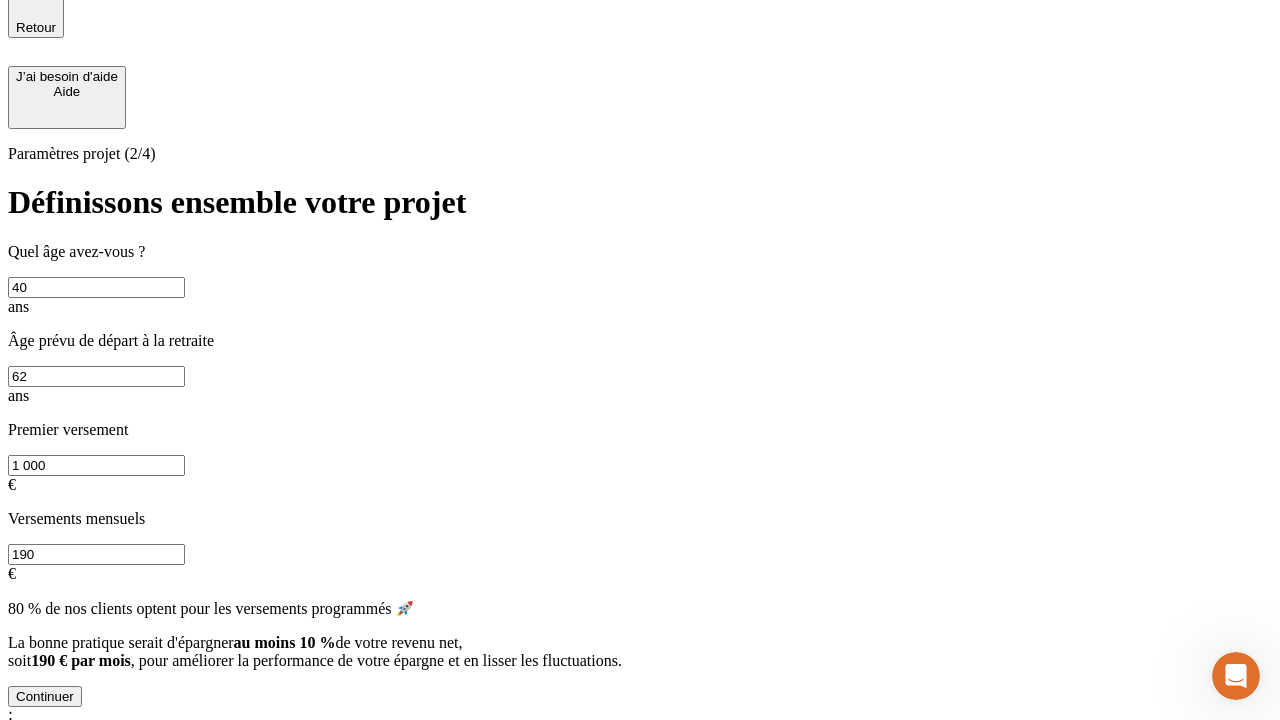 scroll, scrollTop: 0, scrollLeft: 0, axis: both 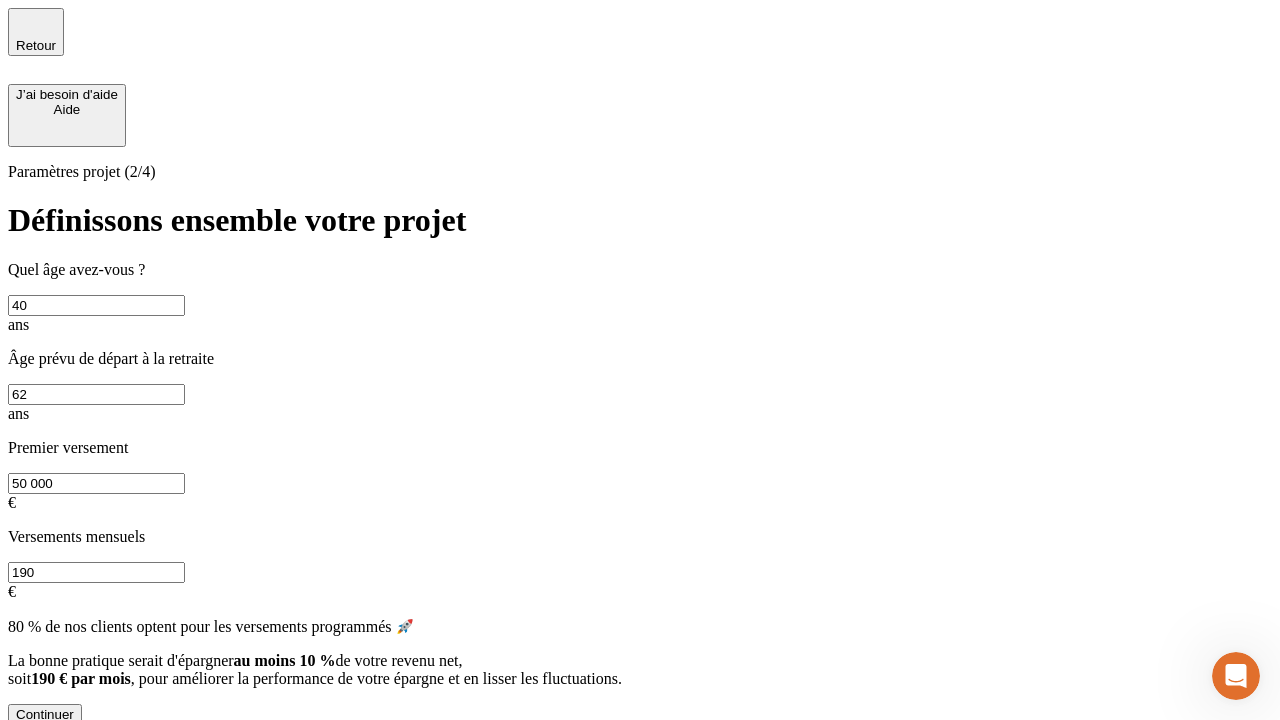 type on "50 000" 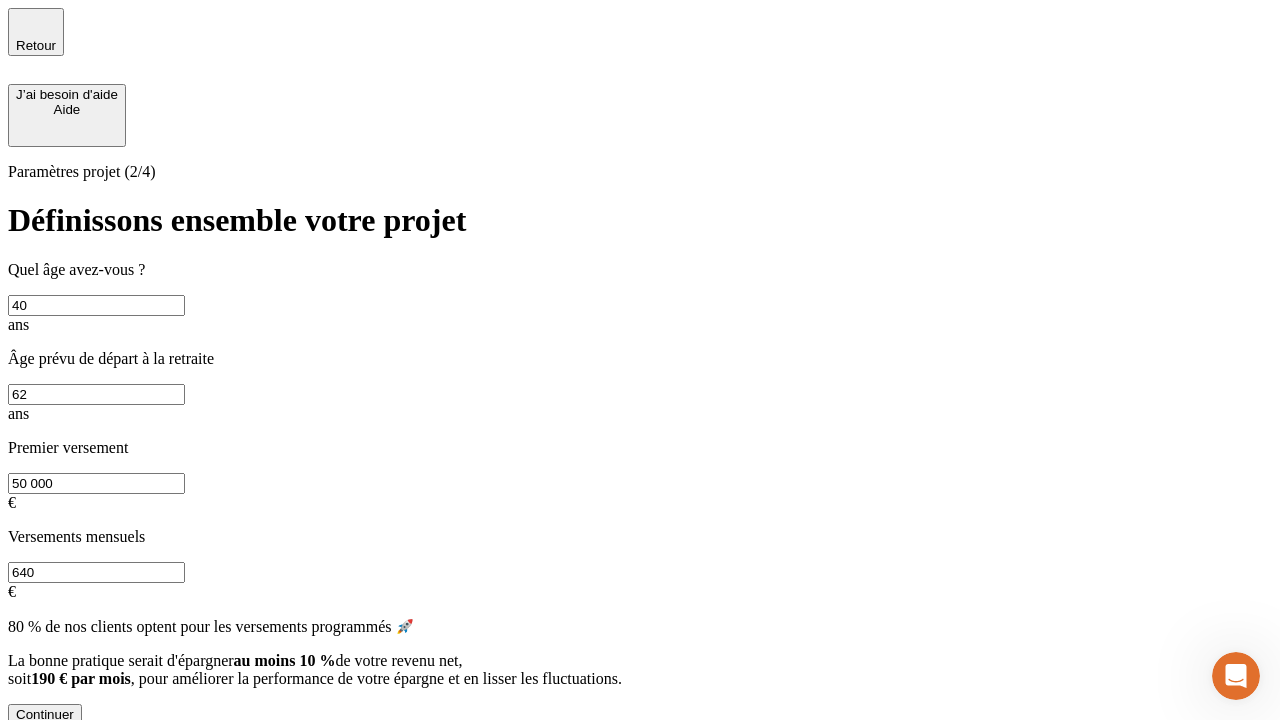 type on "640" 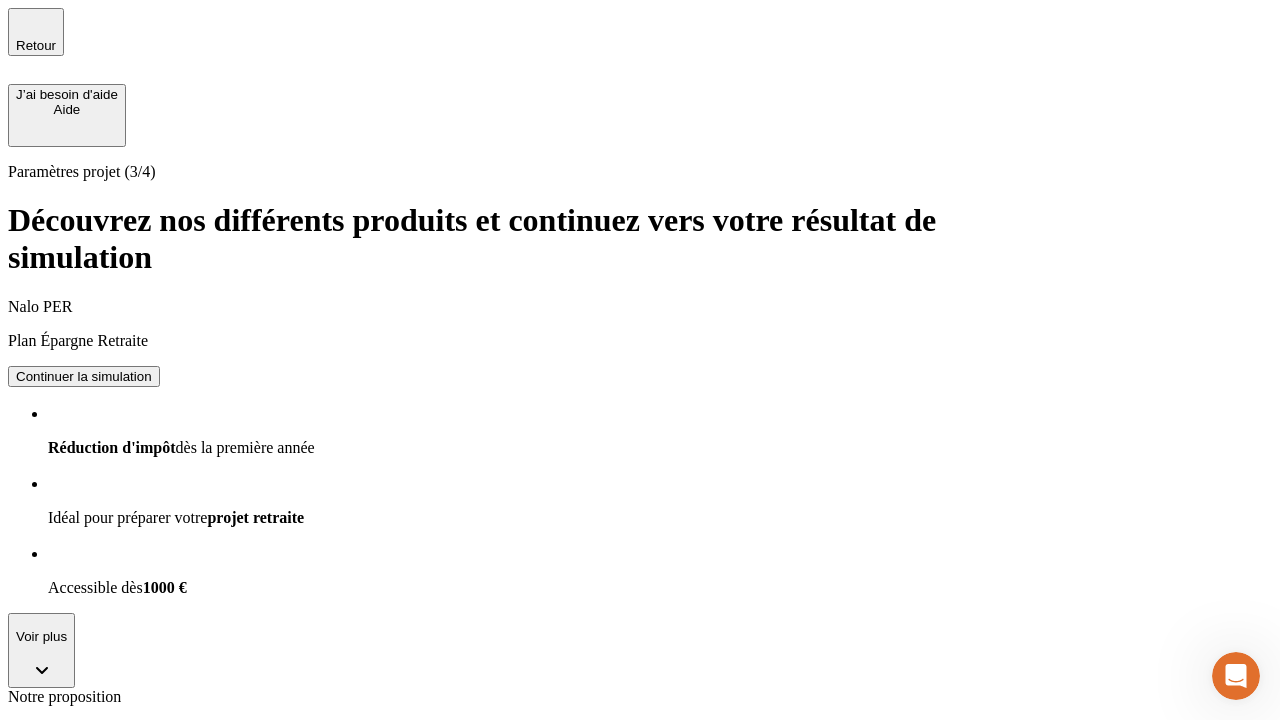click on "Continuer la simulation" at bounding box center [84, 376] 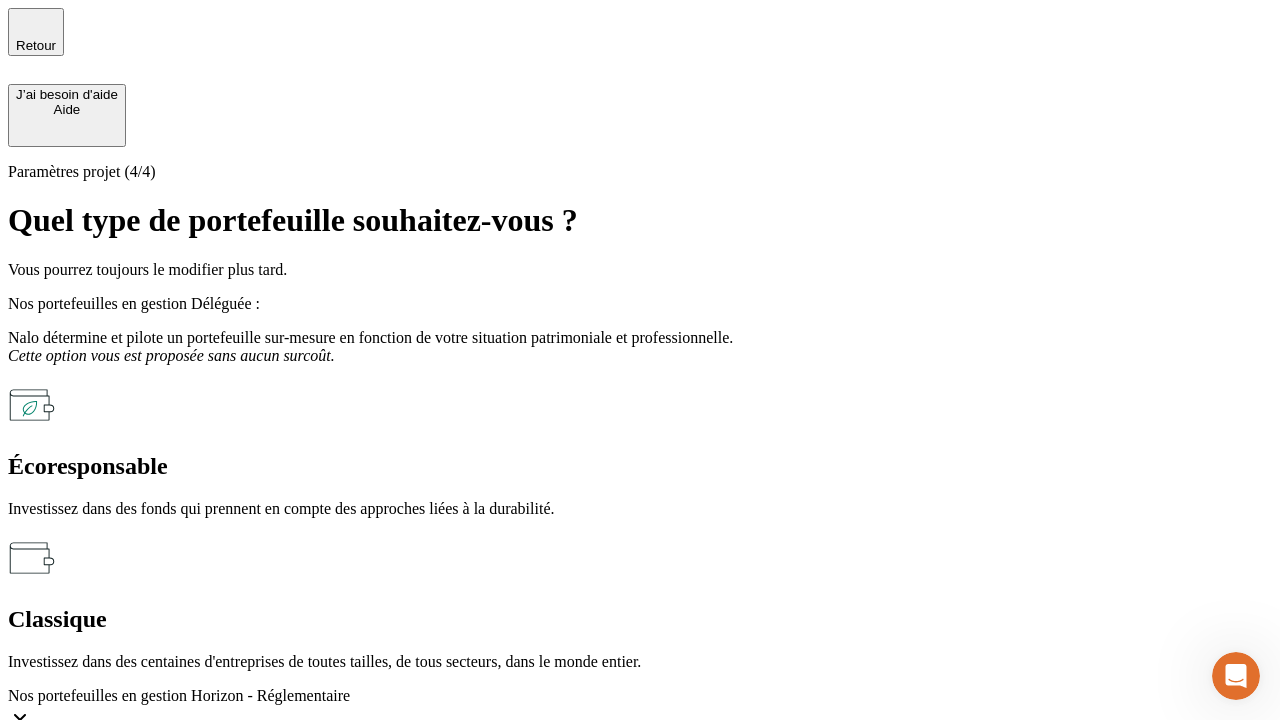 click on "Classique" at bounding box center [640, 619] 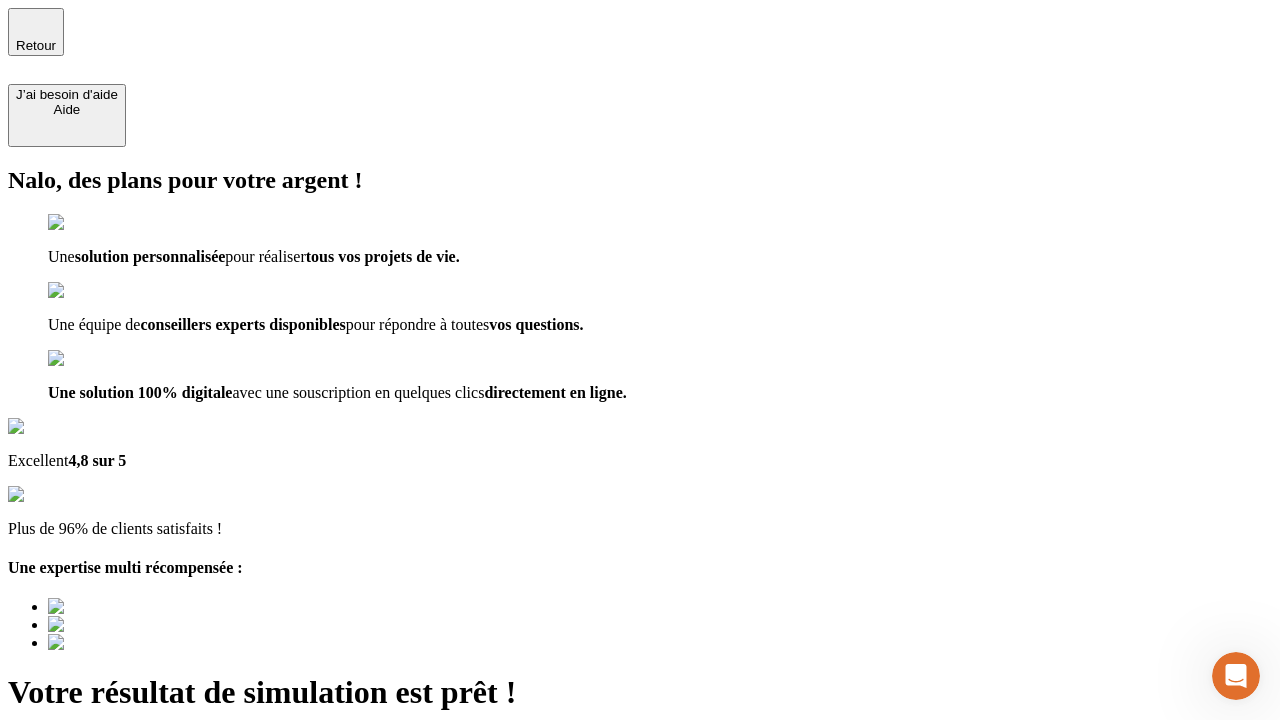 click on "Découvrir ma simulation" at bounding box center [87, 797] 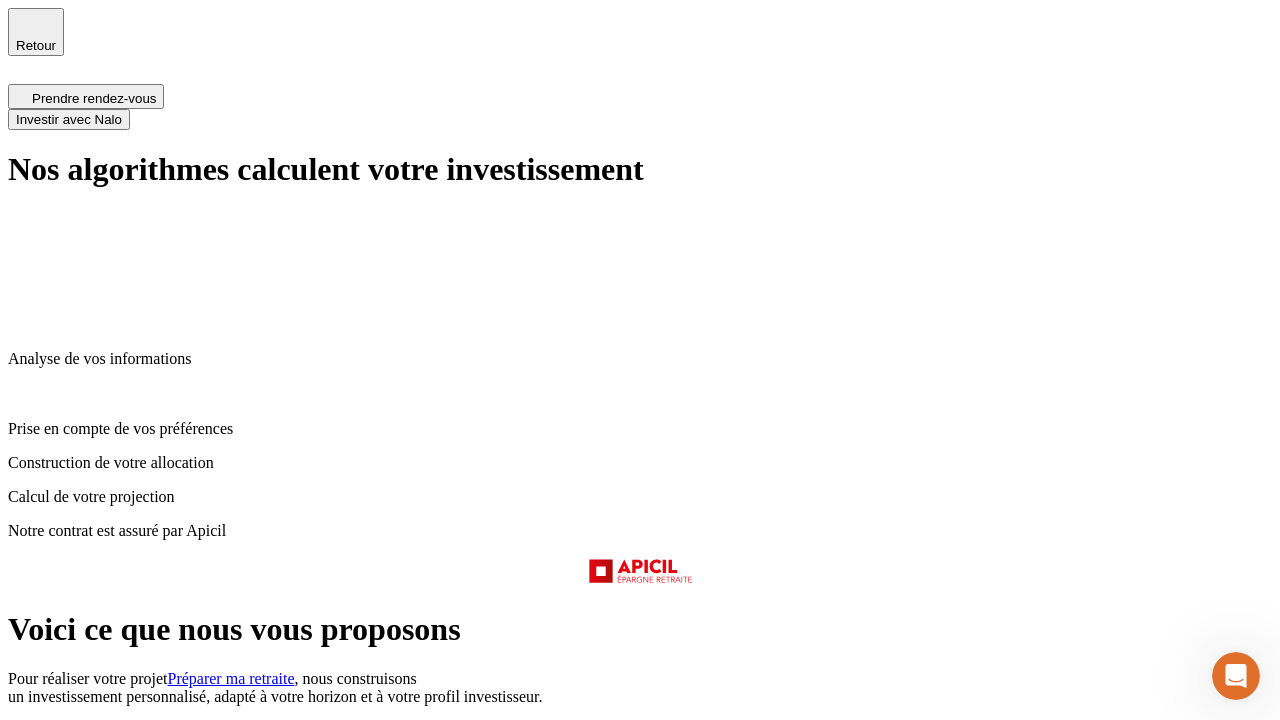 click on "Investir avec Nalo" at bounding box center (69, 119) 